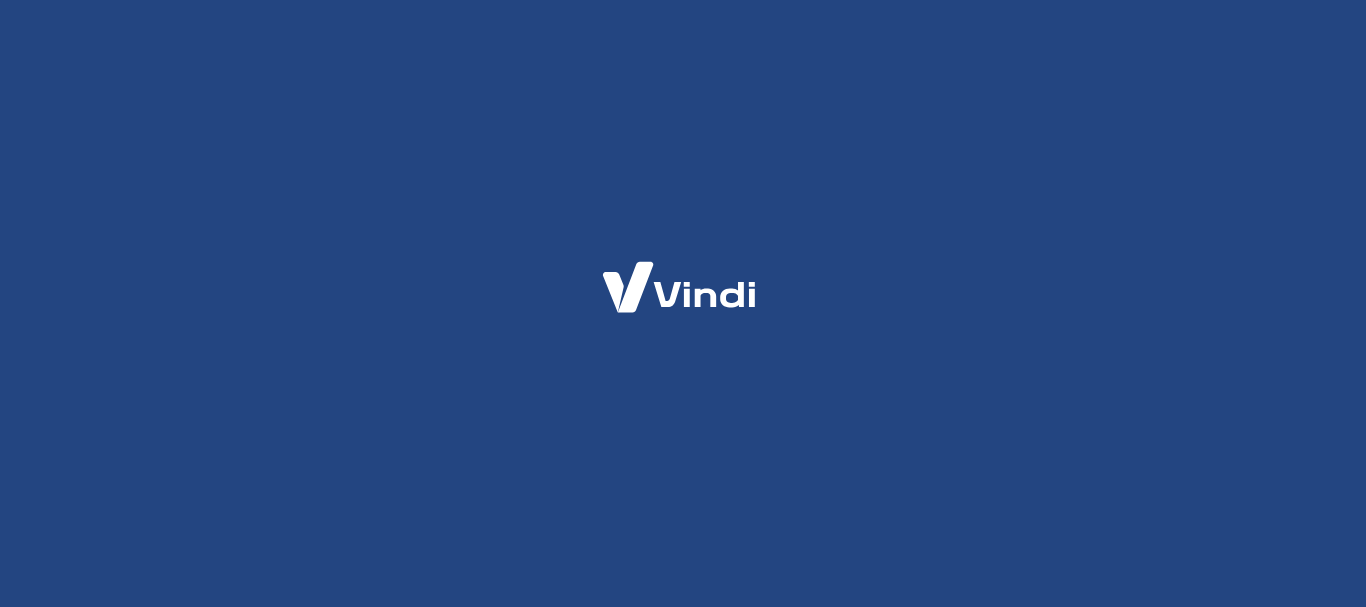 scroll, scrollTop: 0, scrollLeft: 0, axis: both 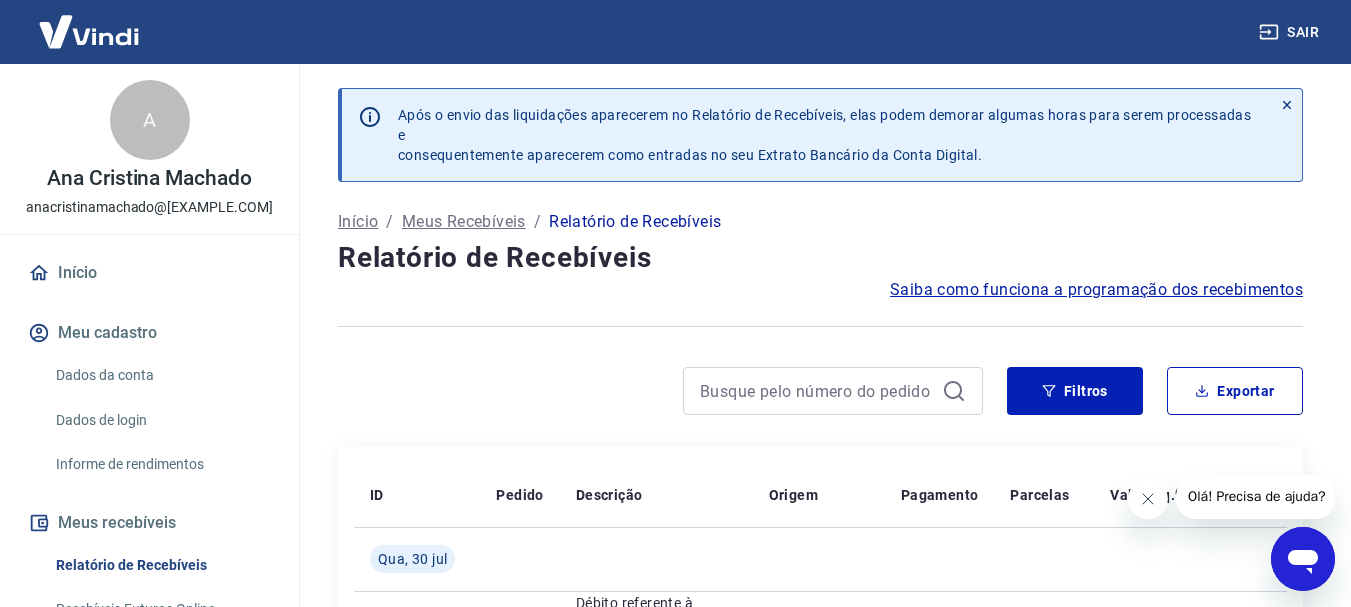 click on "Dados da conta" at bounding box center (161, 375) 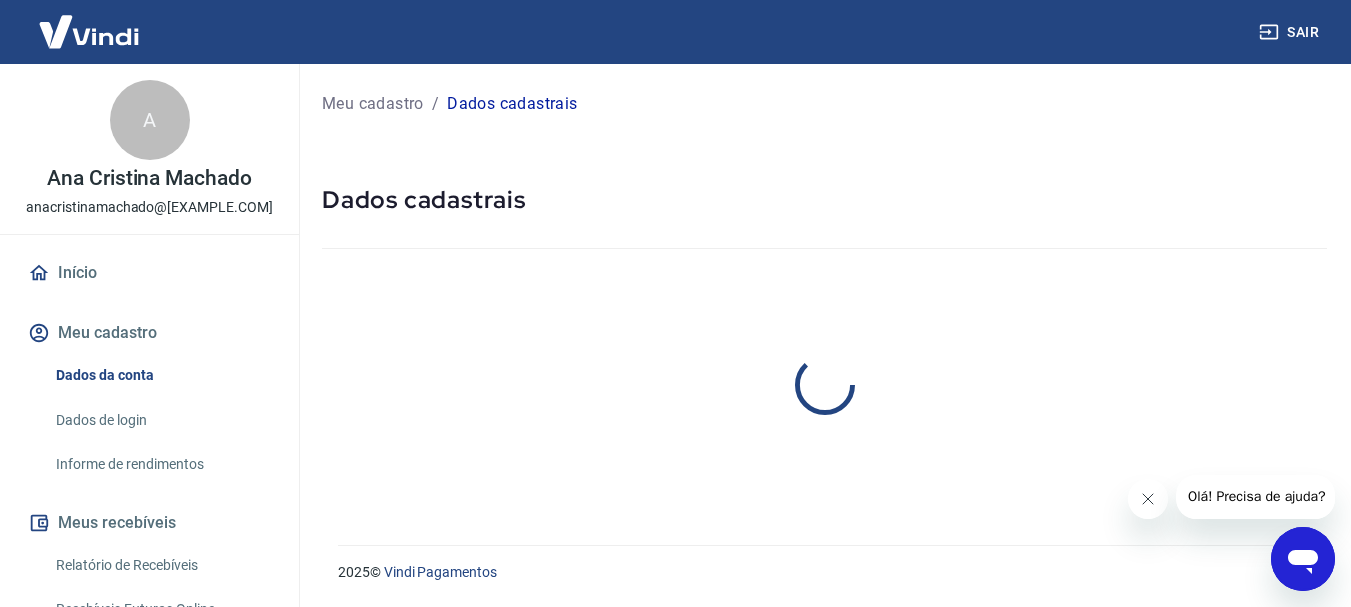 select on "SP" 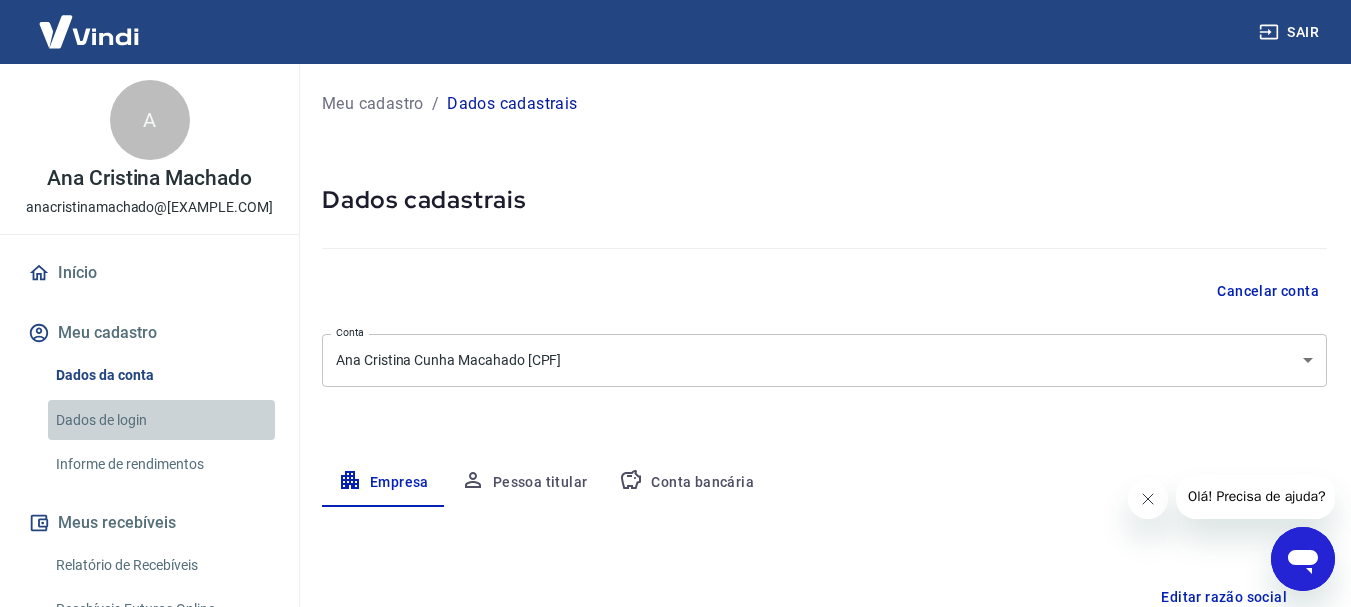 click on "Dados de login" at bounding box center [161, 420] 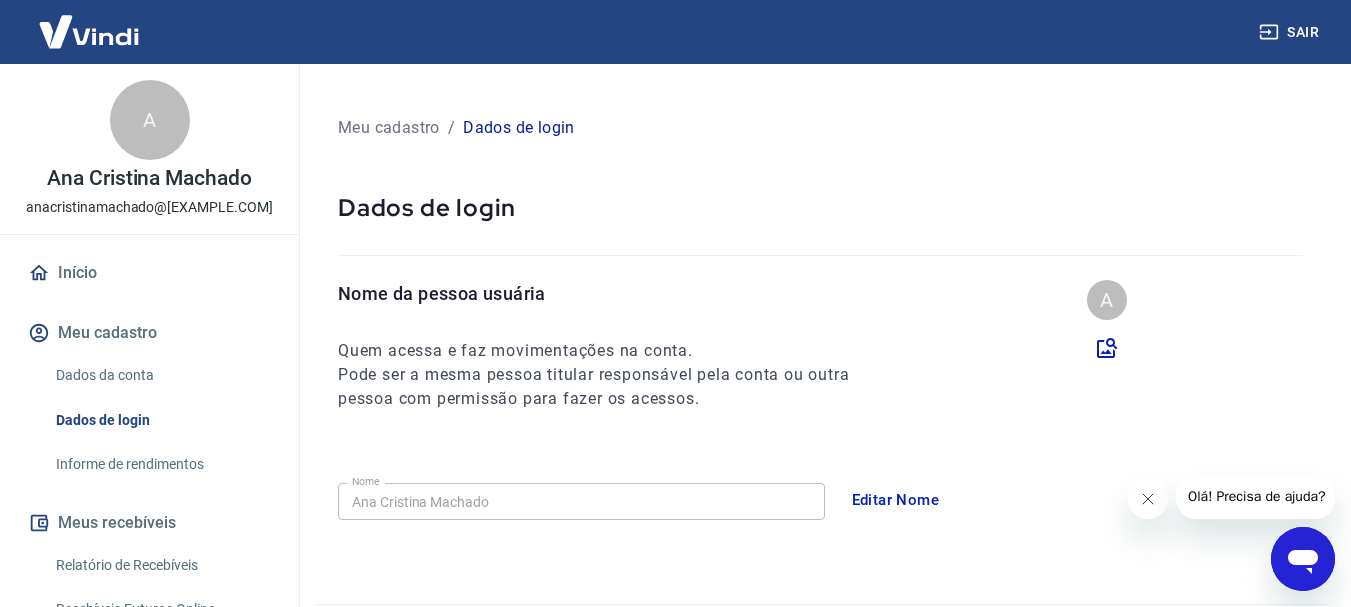 click on "Informe de rendimentos" at bounding box center (161, 464) 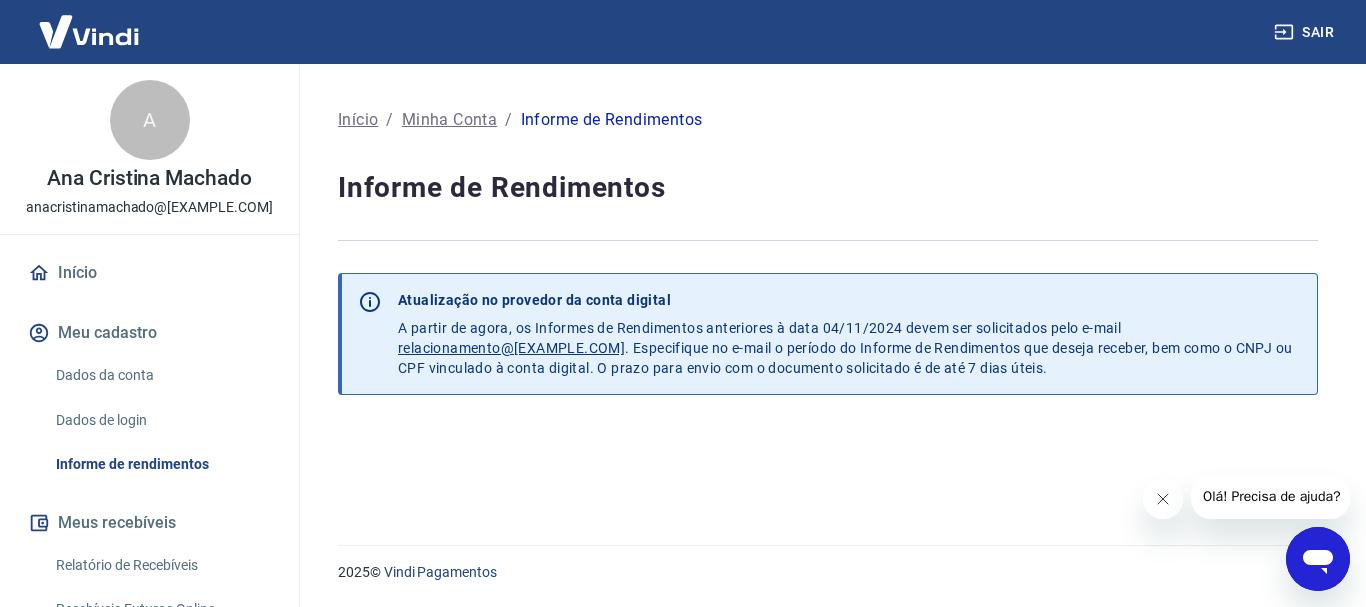 click on "Meus recebíveis" at bounding box center (149, 523) 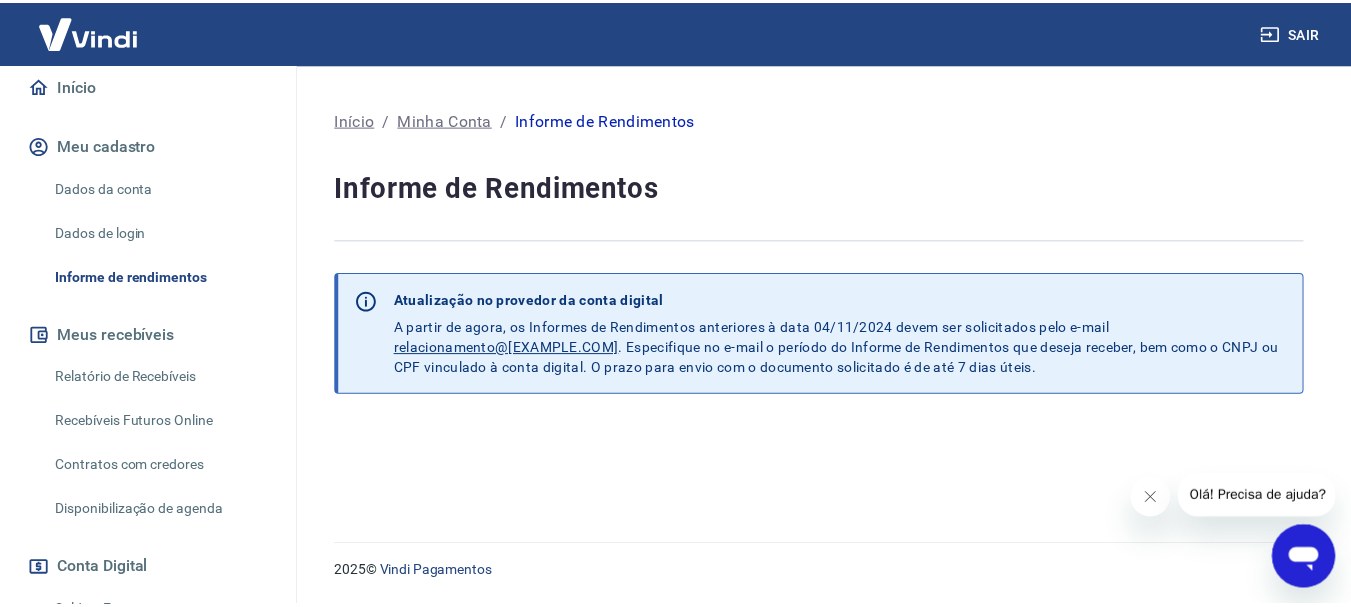 scroll, scrollTop: 200, scrollLeft: 0, axis: vertical 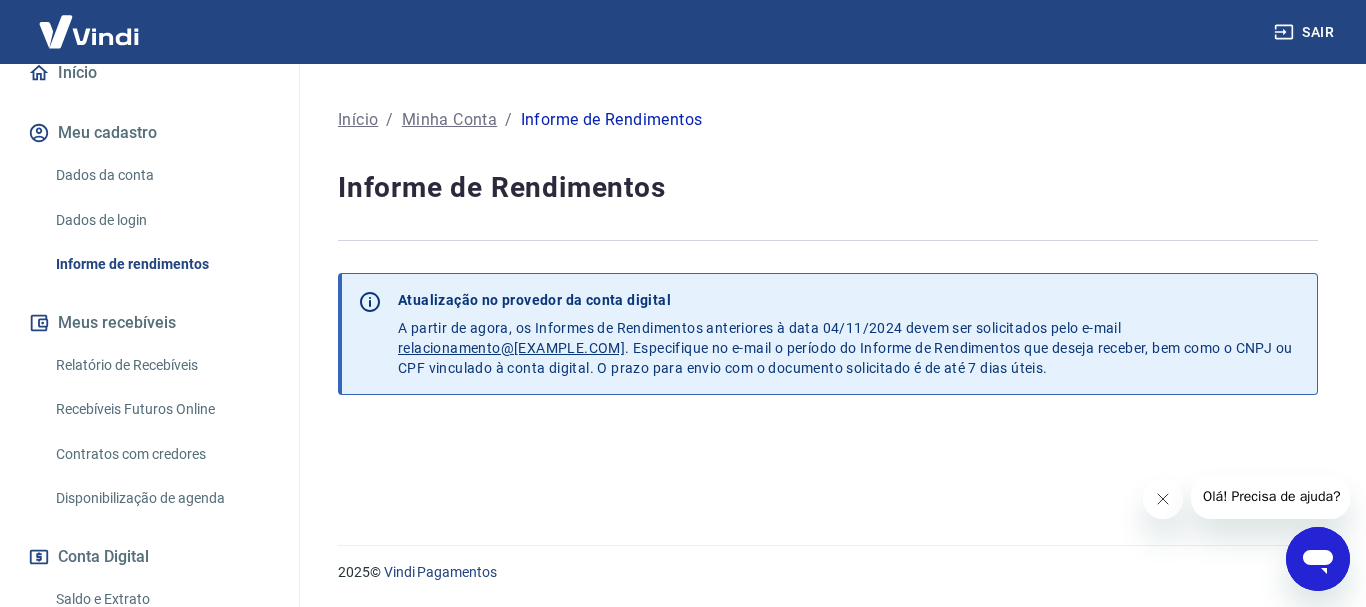 click on "Relatório de Recebíveis" at bounding box center (161, 365) 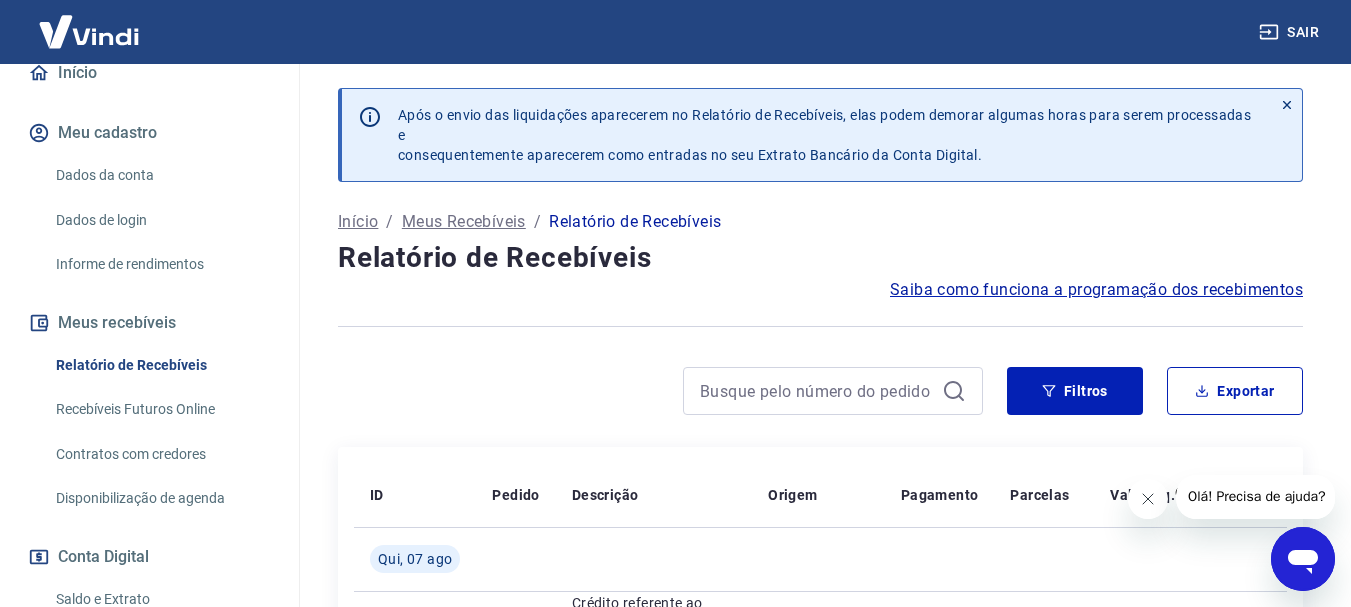 scroll, scrollTop: 437, scrollLeft: 0, axis: vertical 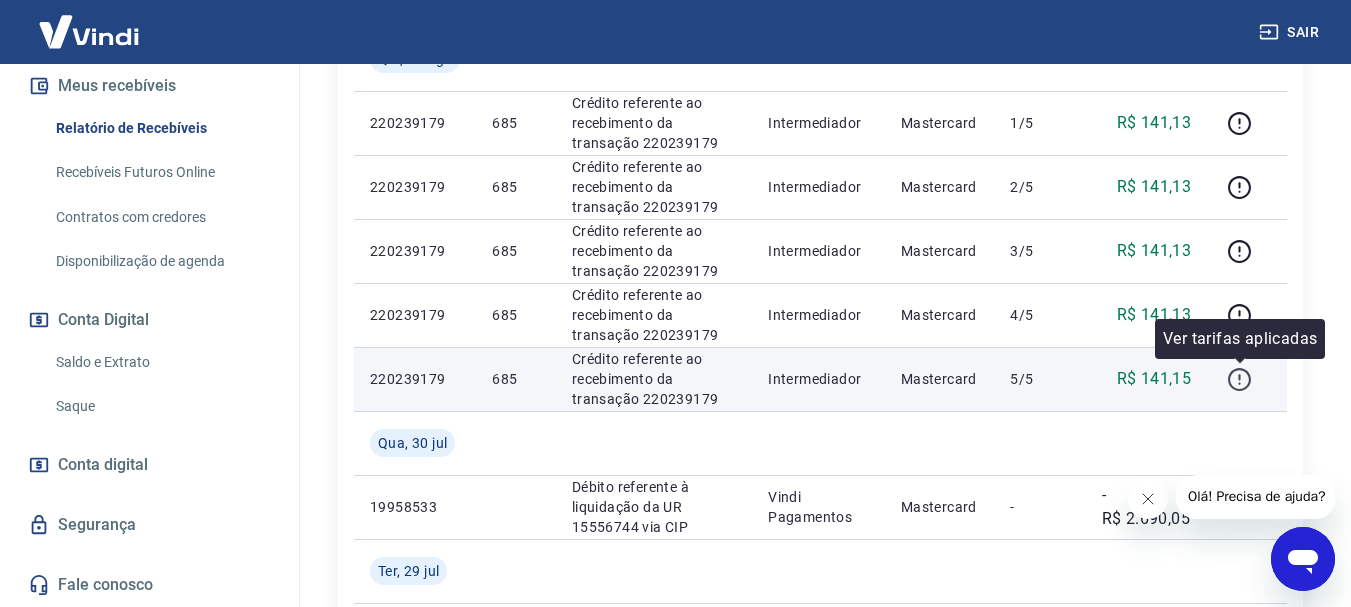 click 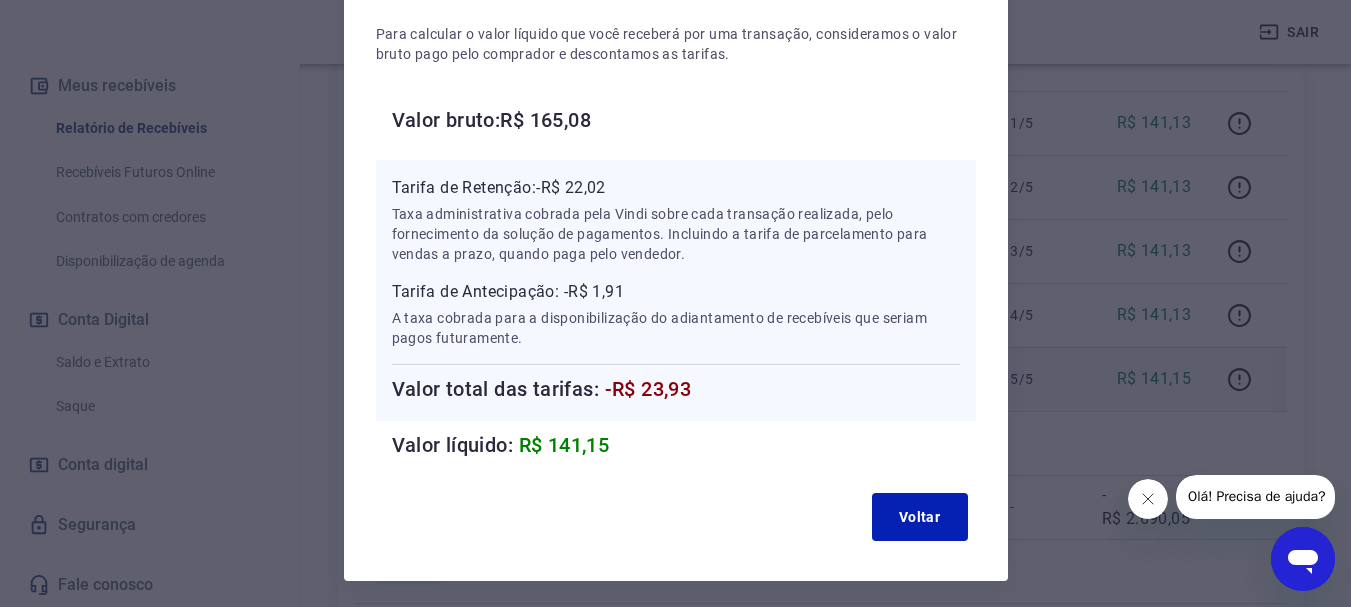 scroll, scrollTop: 200, scrollLeft: 0, axis: vertical 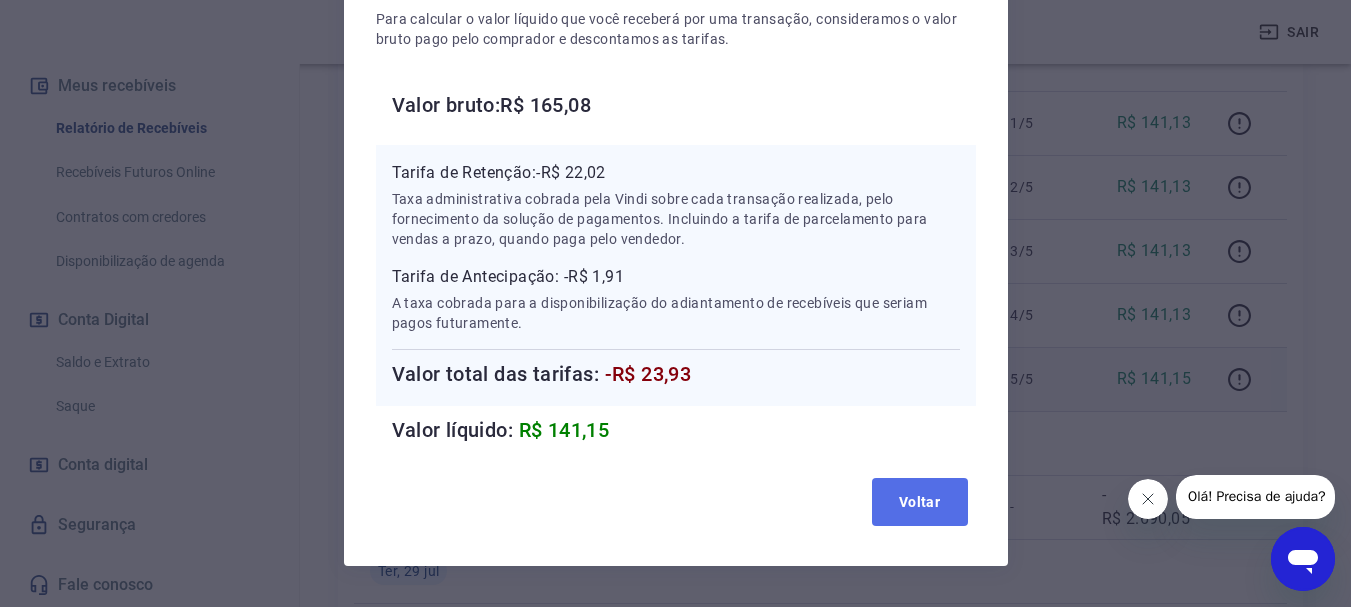click on "Voltar" at bounding box center [920, 502] 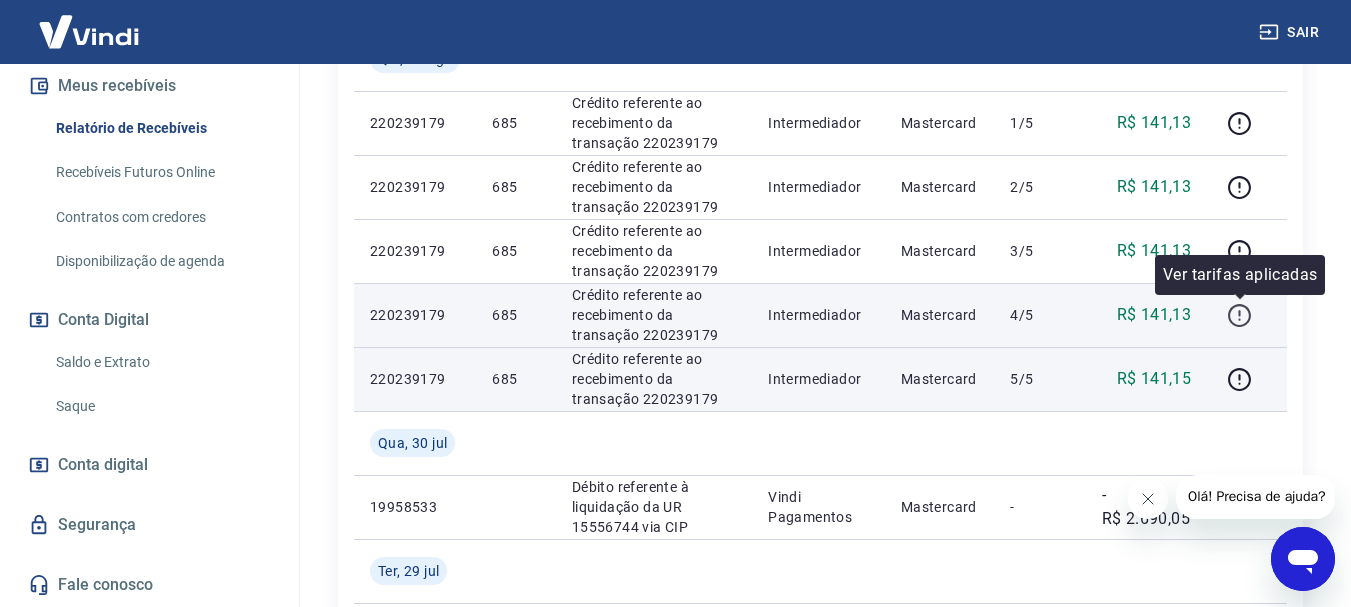 click 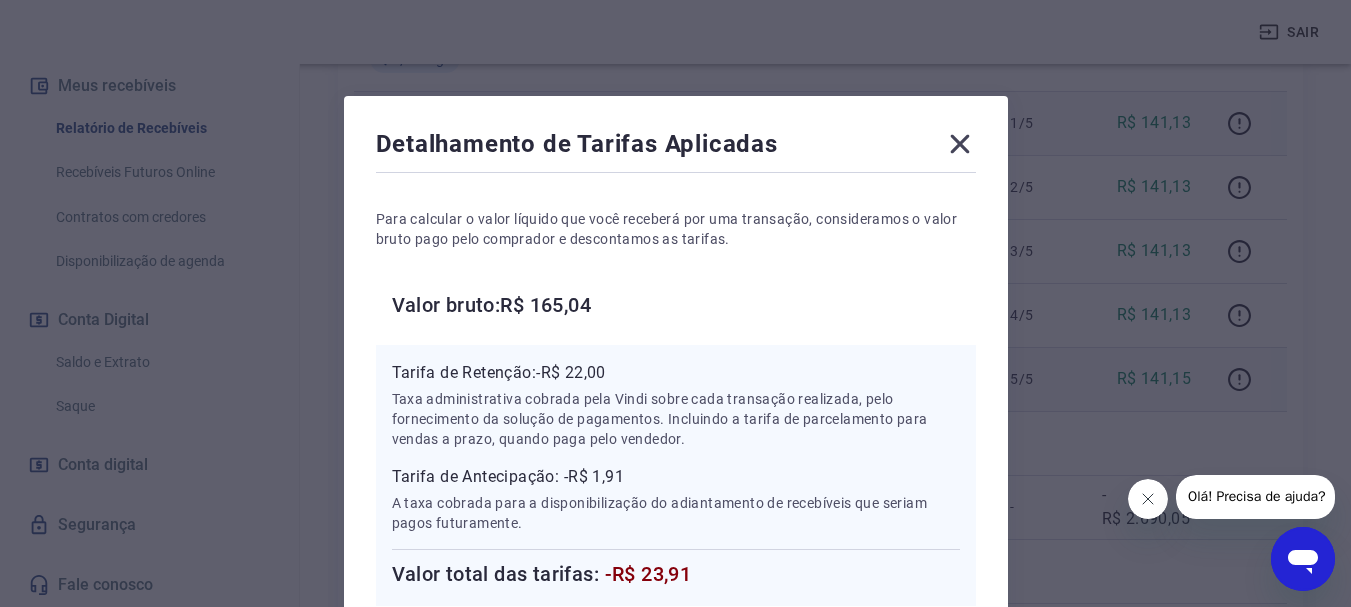 click 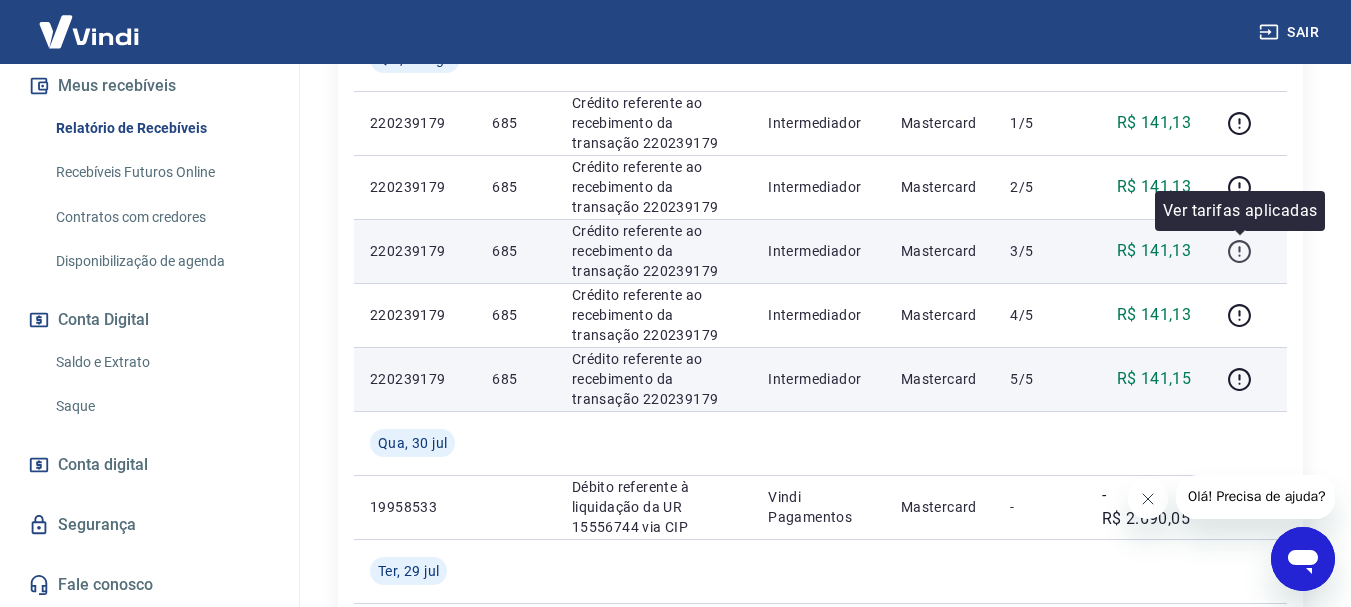 click 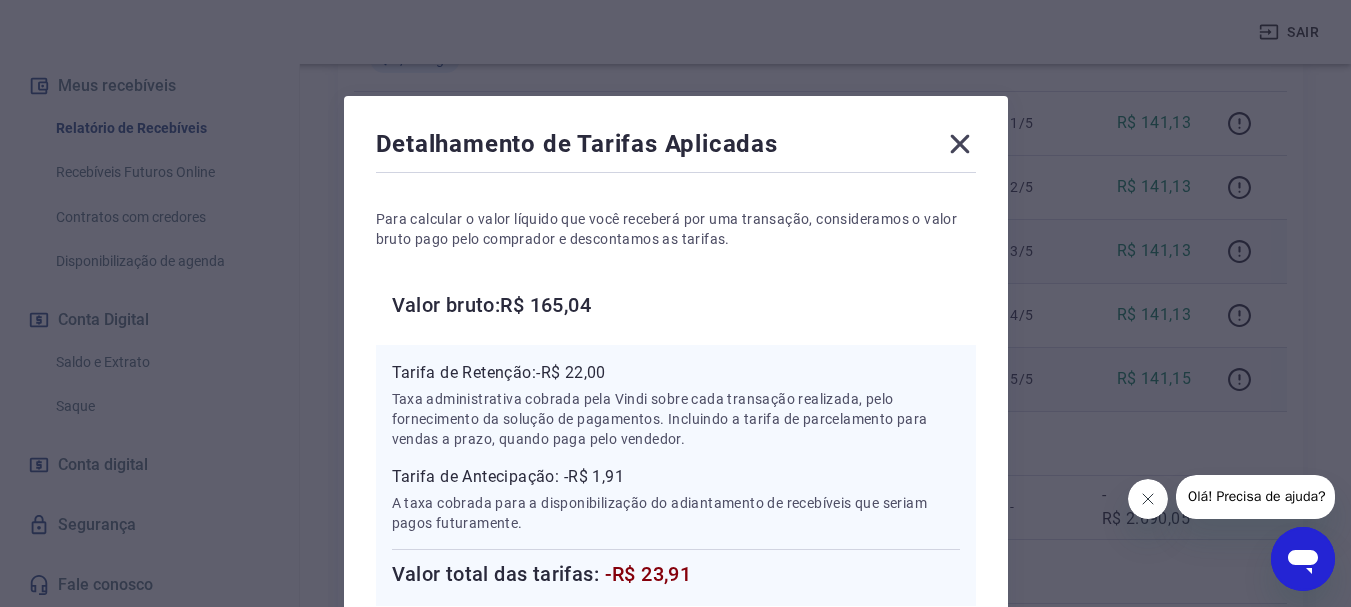 click on "Detalhamento de Tarifas Aplicadas Para calcular o valor líquido que você receberá por uma transação, consideramos o valor bruto pago pelo comprador e descontamos as tarifas. Valor bruto:  R$ 165,04 Tarifa de Retenção:  -R$ 22,00 Taxa administrativa cobrada pela Vindi sobre cada transação realizada, pelo fornecimento da solução de pagamentos. Incluindo a tarifa de parcelamento para vendas a prazo, quando paga pelo vendedor. Tarifa de Antecipação:   -R$ 1,91 A taxa cobrada para a disponibilização do adiantamento de recebíveis que seriam pagos futuramente. Valor total das tarifas:   -R$ 23,91 Valor líquido:   R$ 141,13 Voltar" at bounding box center (675, 303) 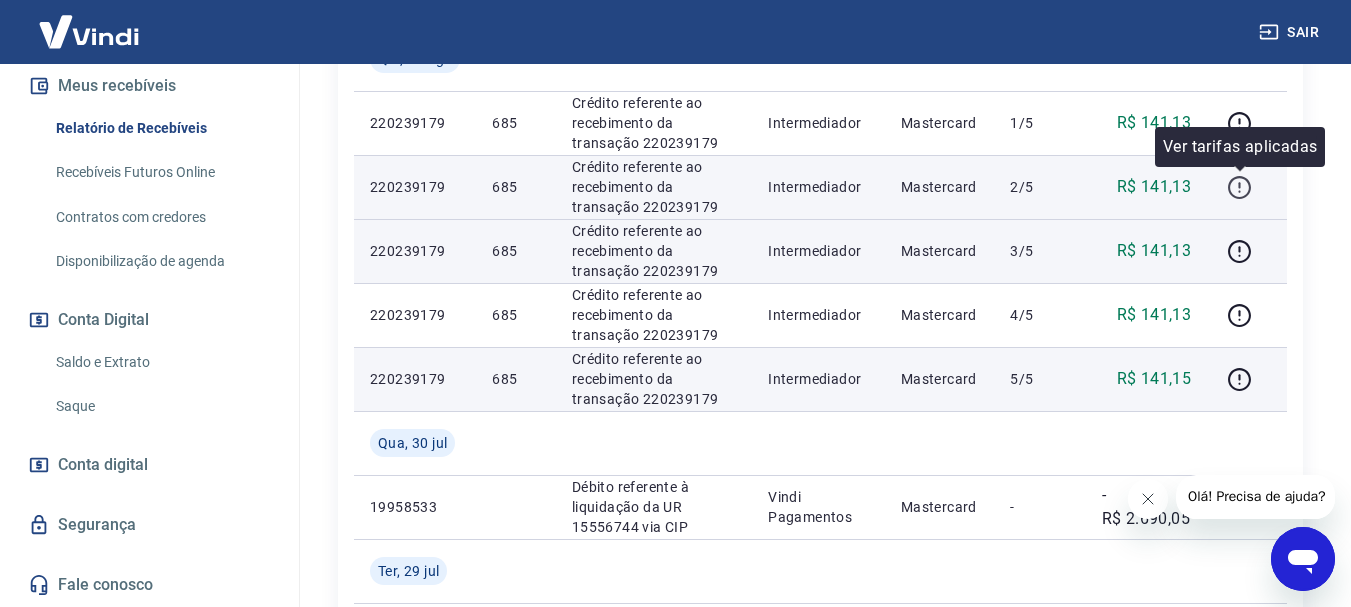 click 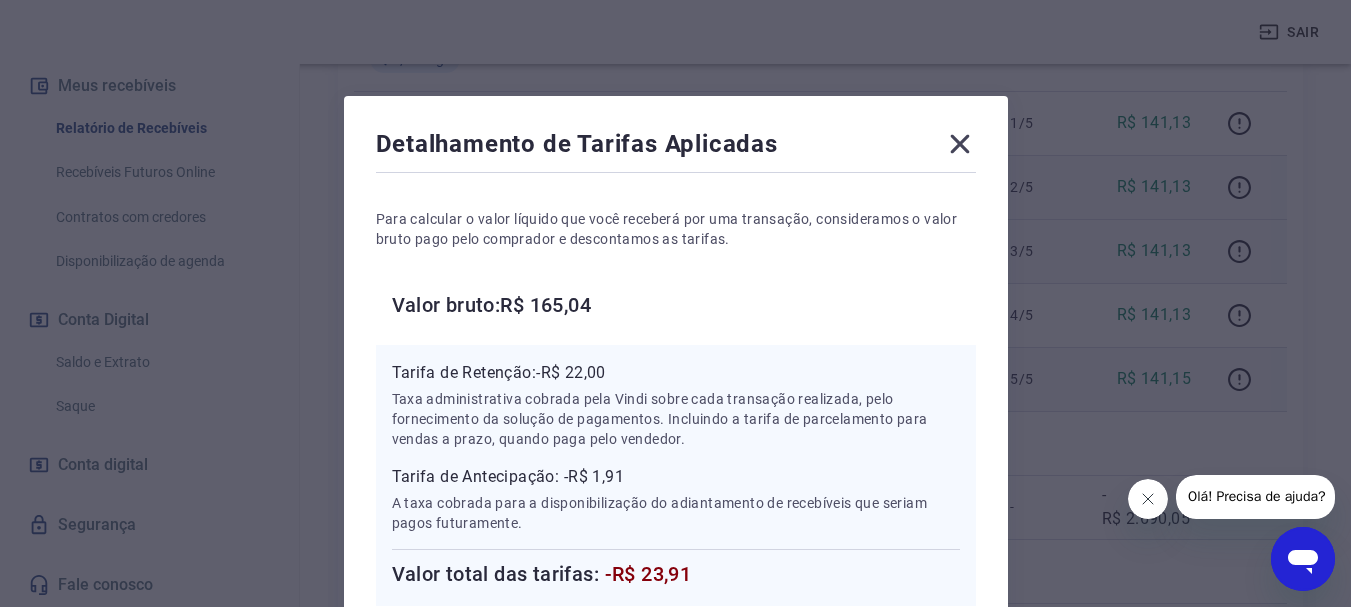 click 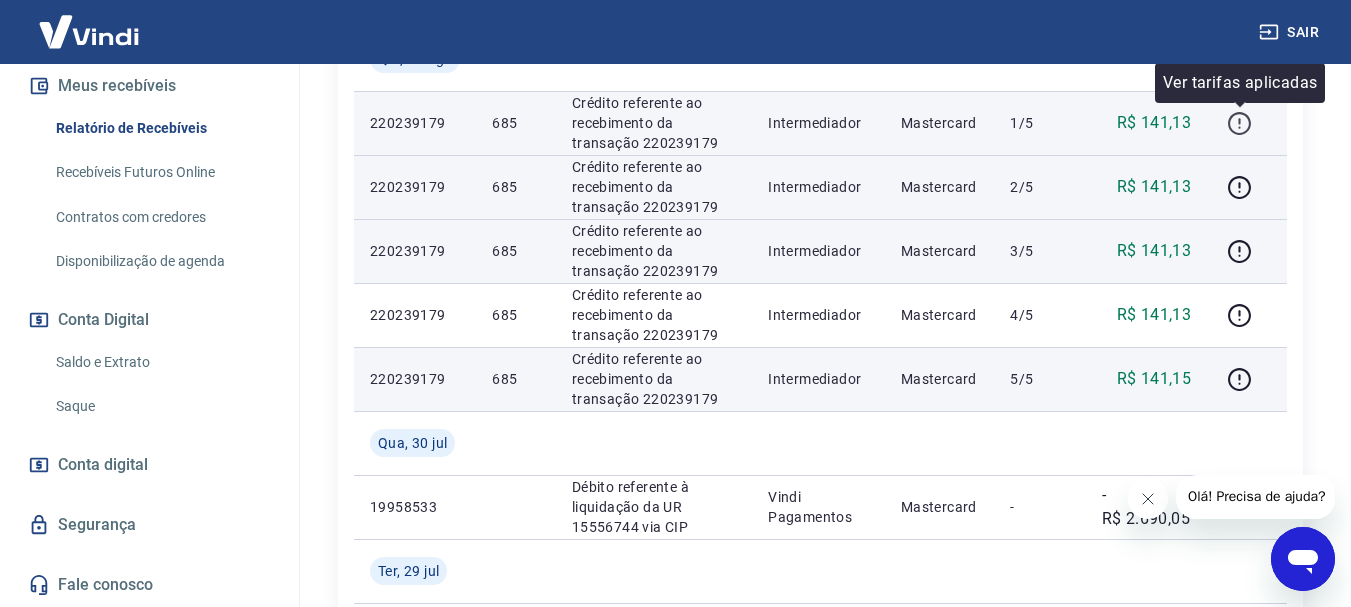 click 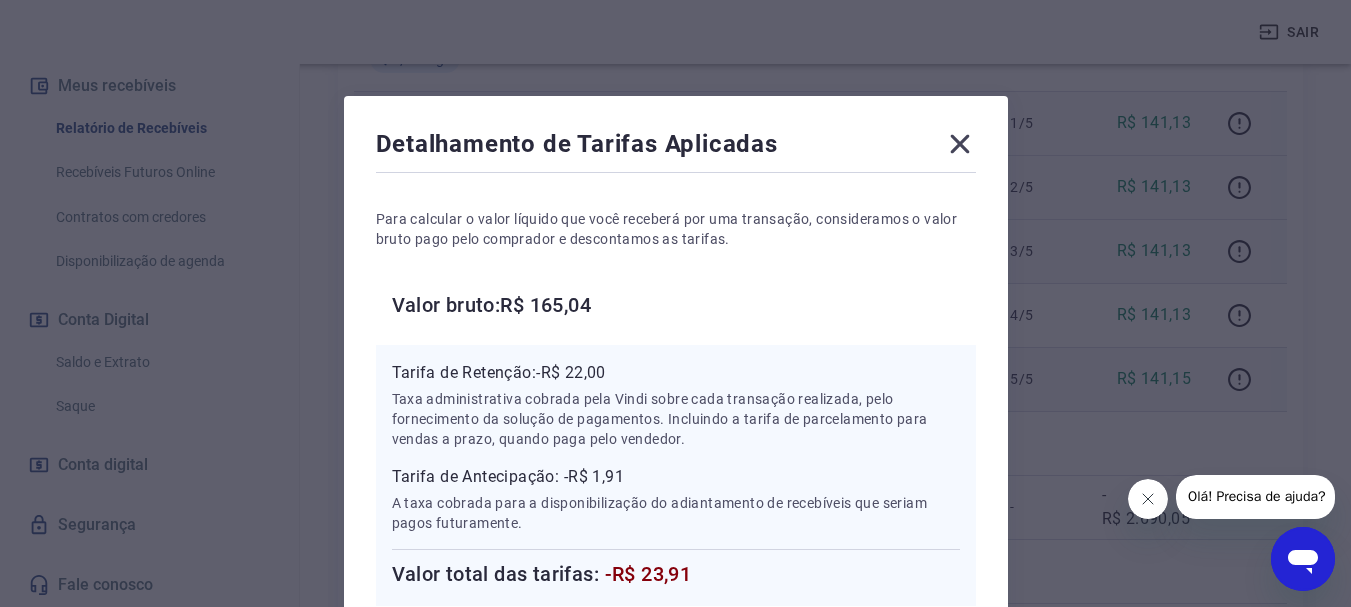 click 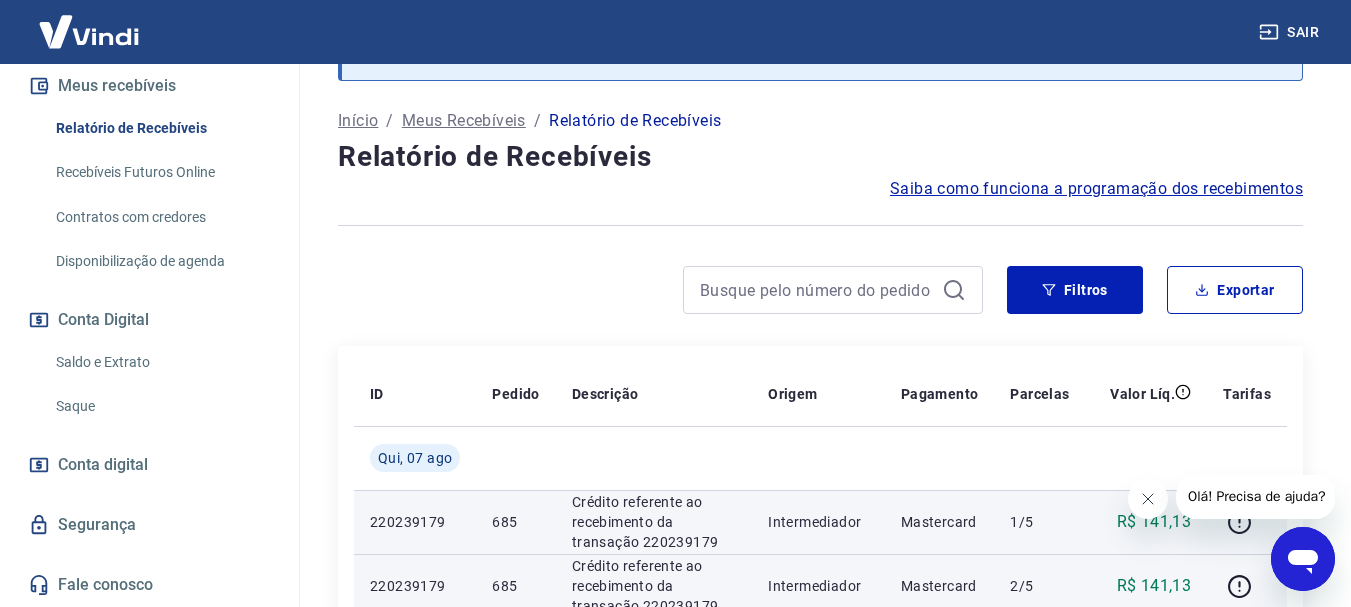 scroll, scrollTop: 0, scrollLeft: 0, axis: both 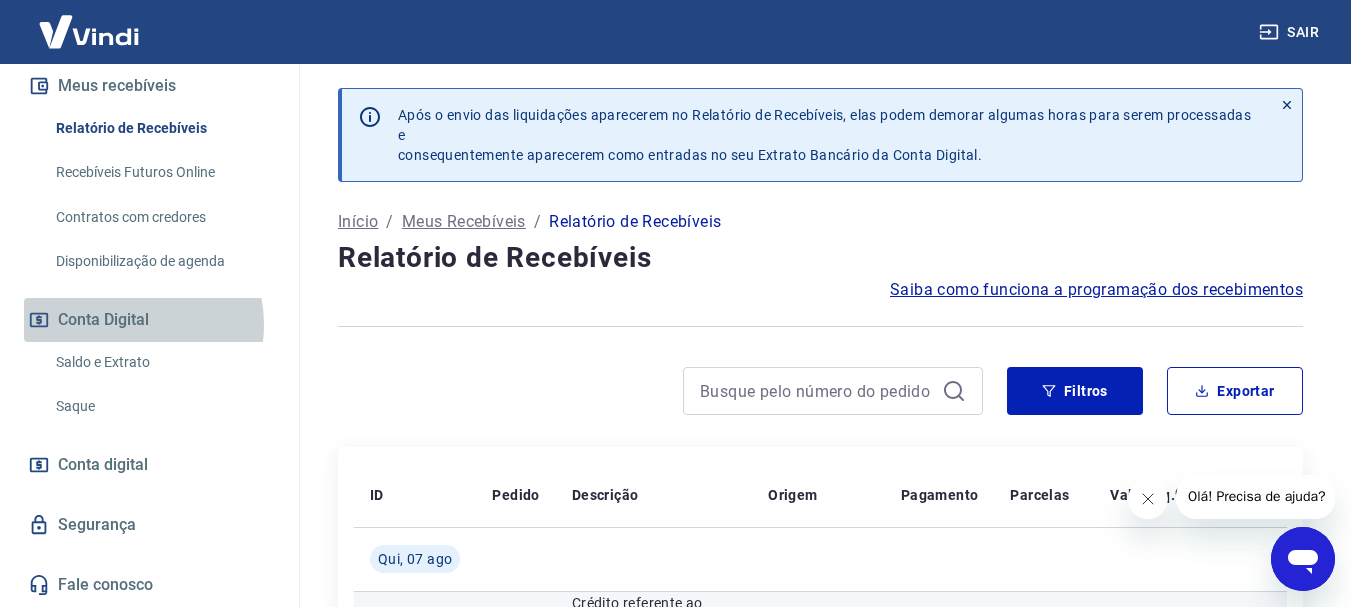 click on "Conta Digital" at bounding box center [149, 320] 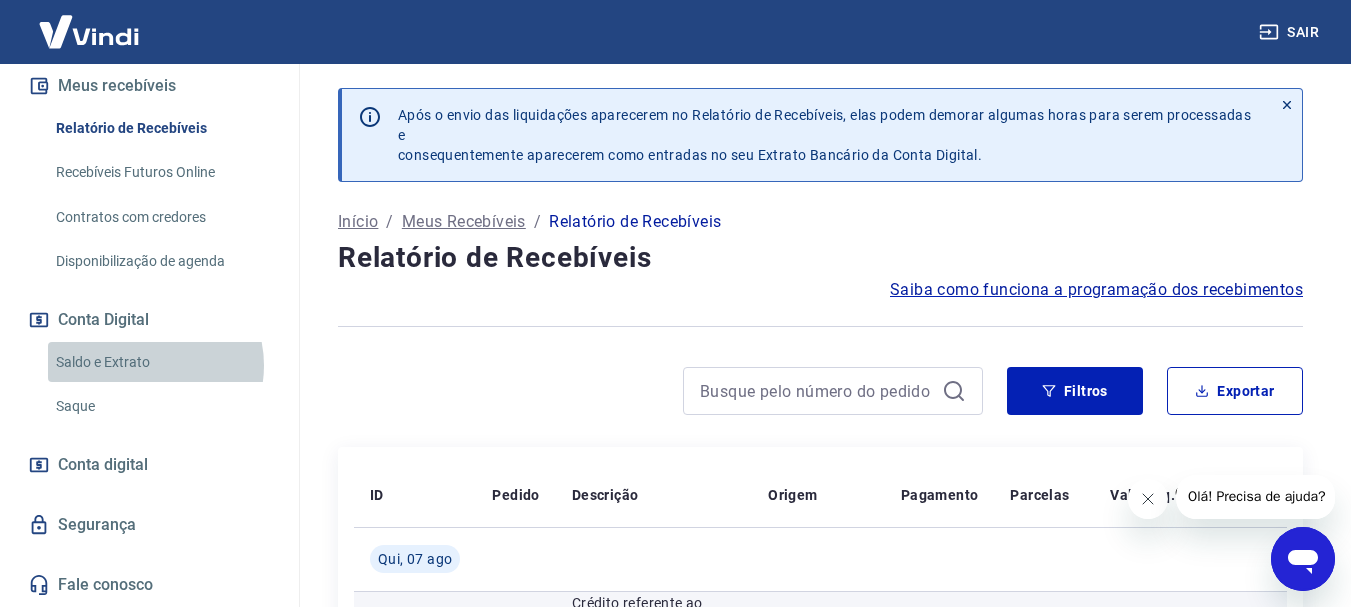 click on "Saldo e Extrato" at bounding box center [161, 362] 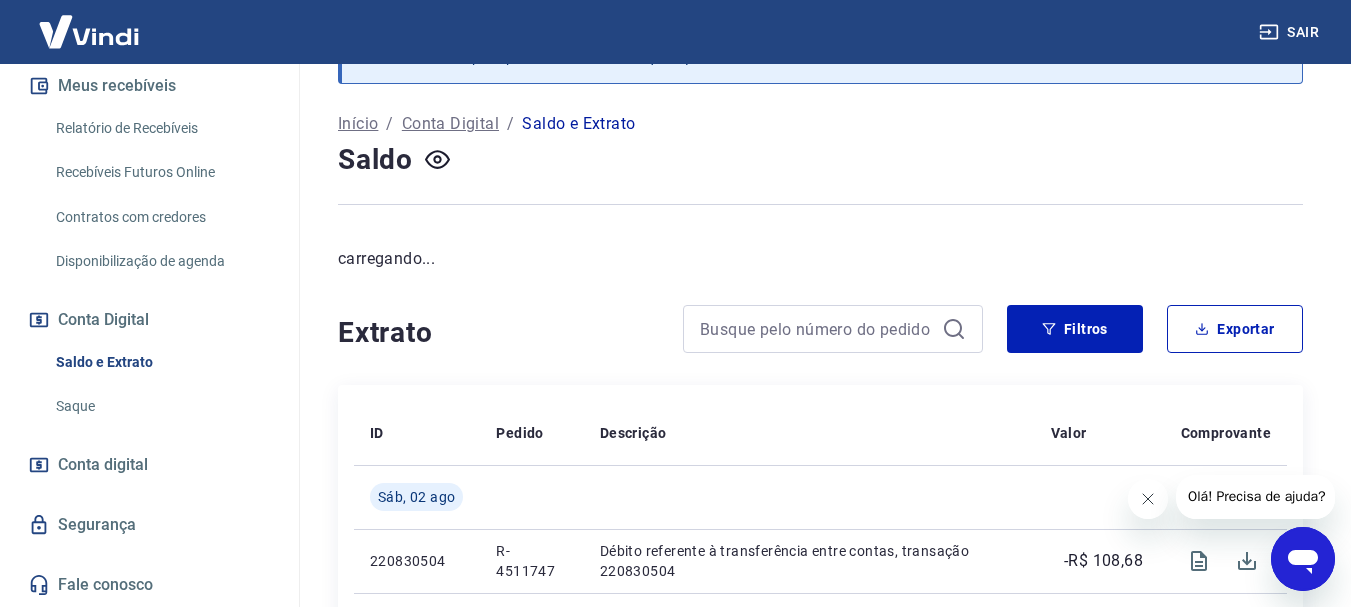 scroll, scrollTop: 300, scrollLeft: 0, axis: vertical 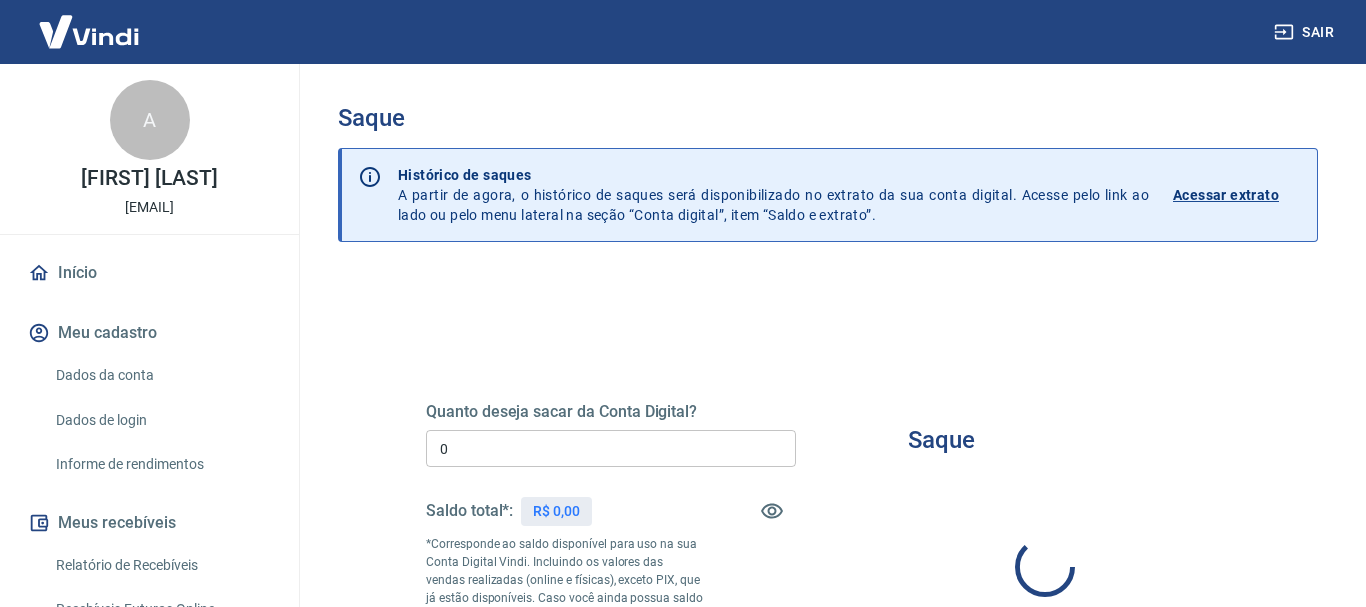 type on "R$ 0,00" 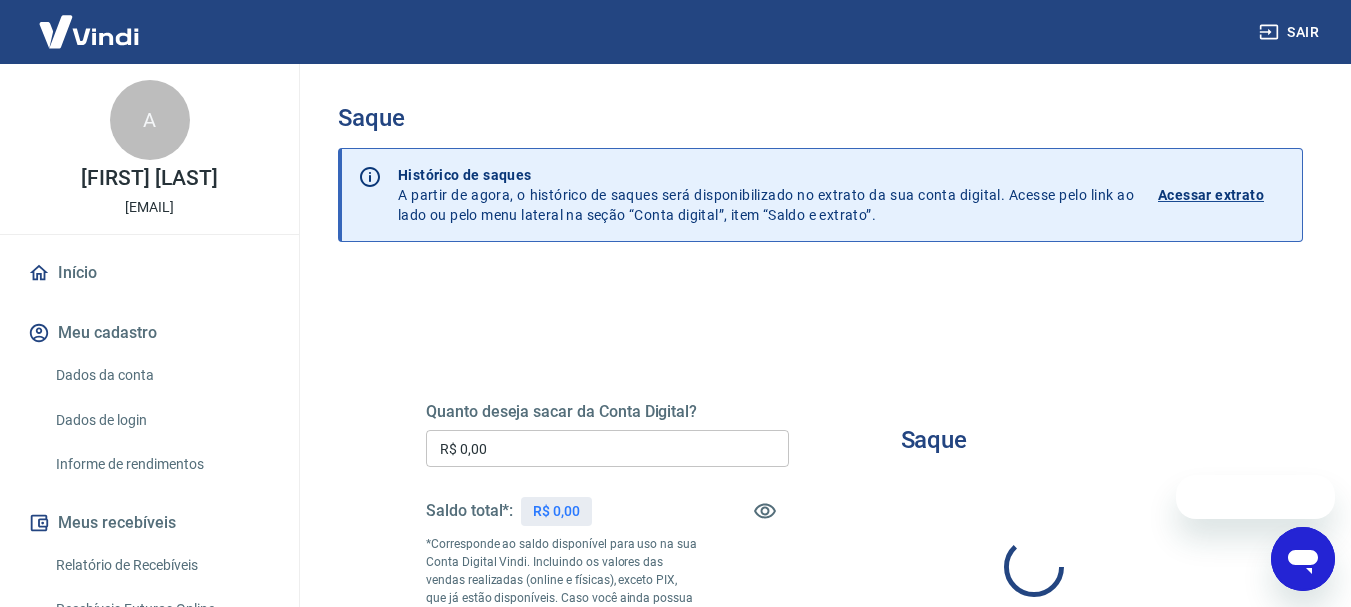 scroll, scrollTop: 0, scrollLeft: 0, axis: both 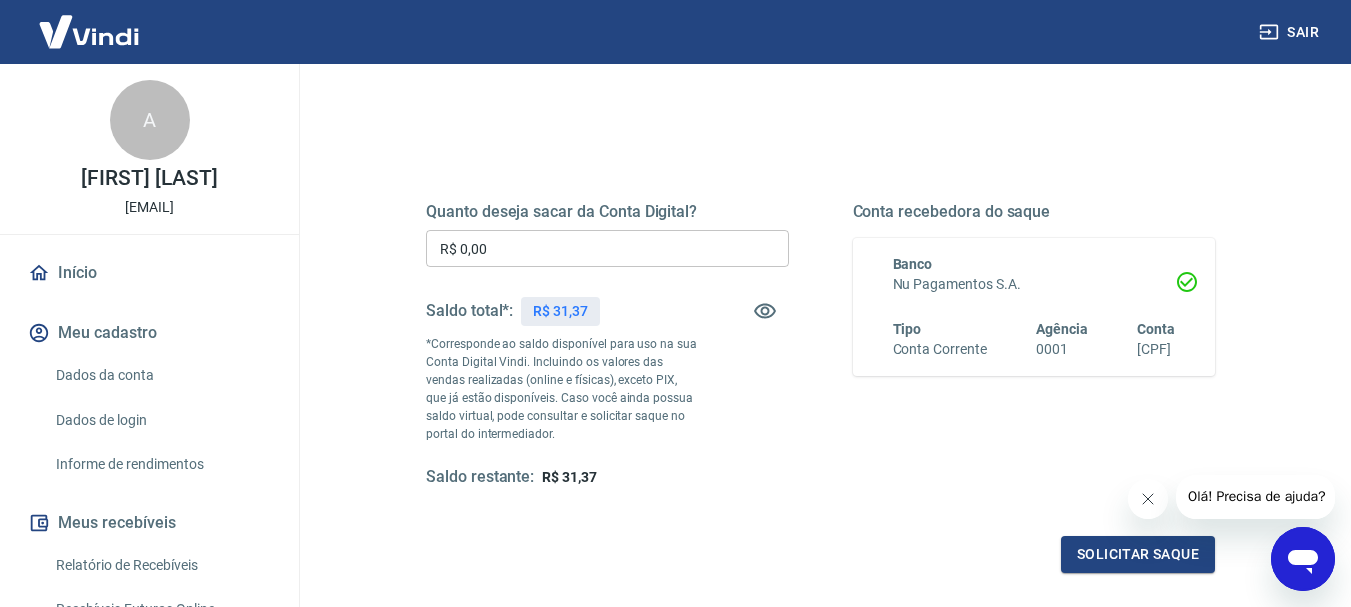 click on "Início" at bounding box center (149, 273) 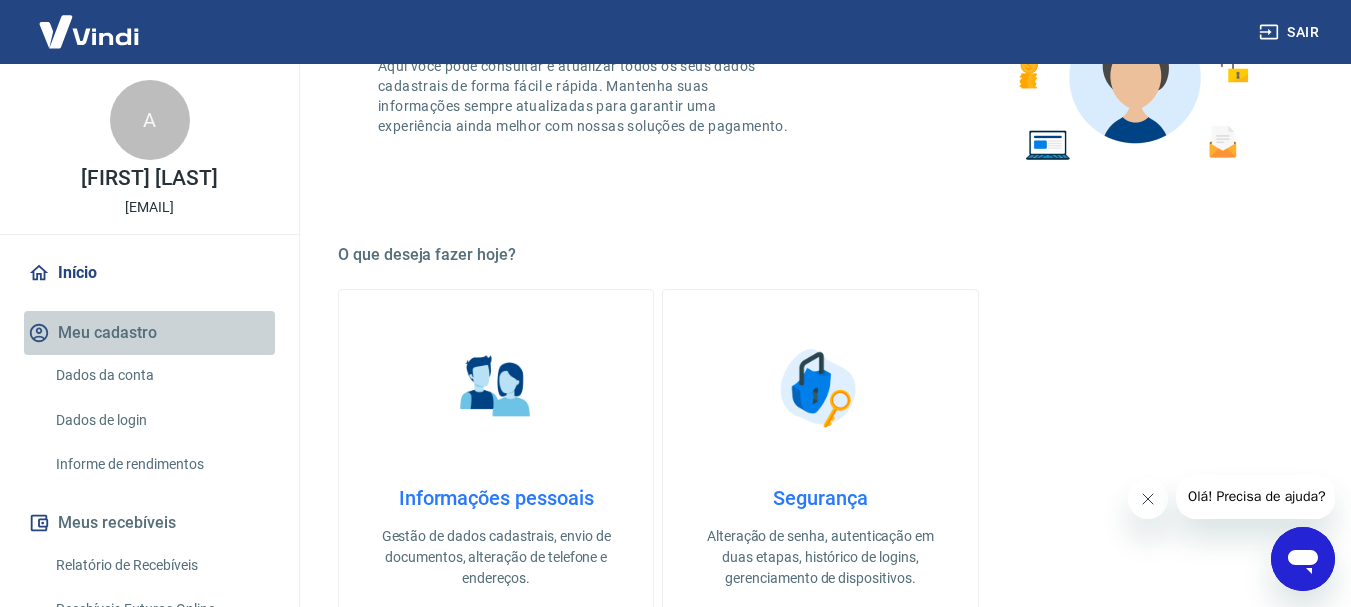 click on "Meu cadastro" at bounding box center [149, 333] 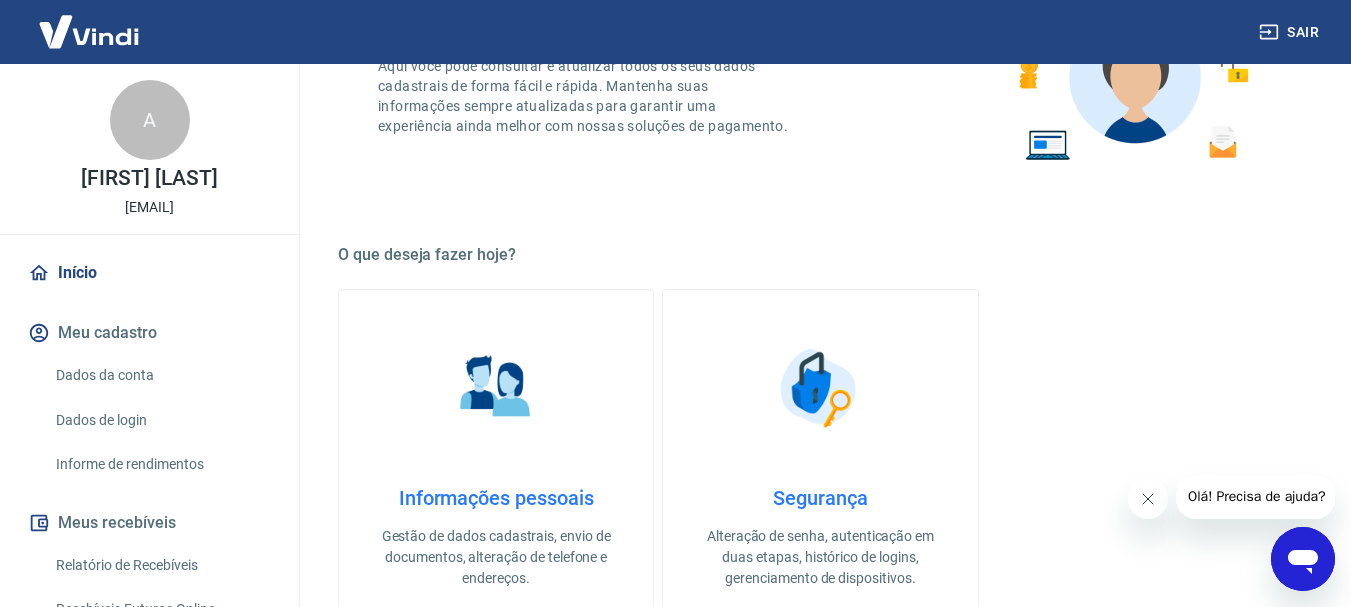 click on "Meus recebíveis" at bounding box center (149, 523) 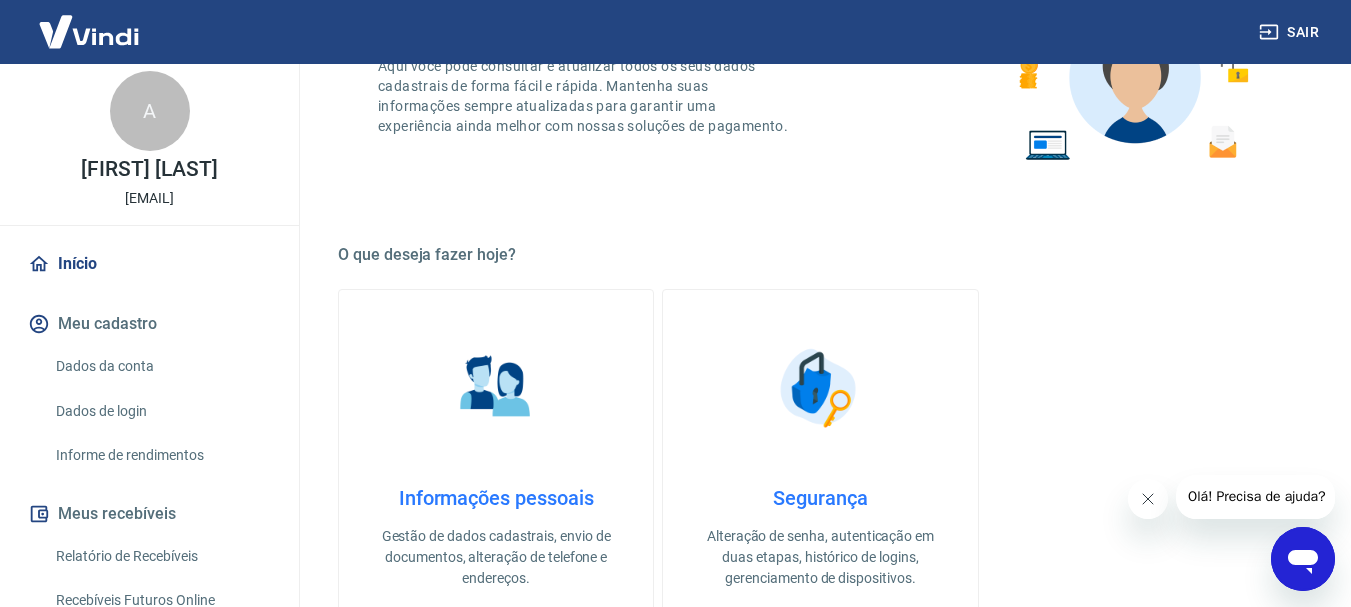 scroll, scrollTop: 0, scrollLeft: 0, axis: both 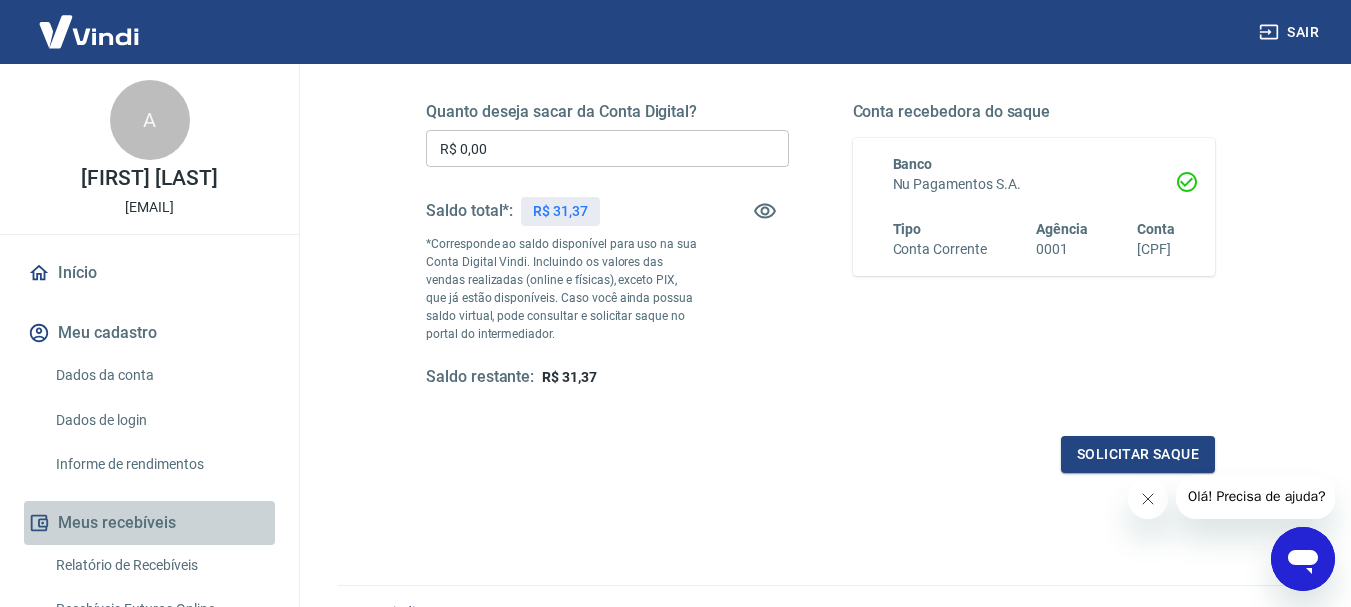 click on "Meus recebíveis" at bounding box center [149, 523] 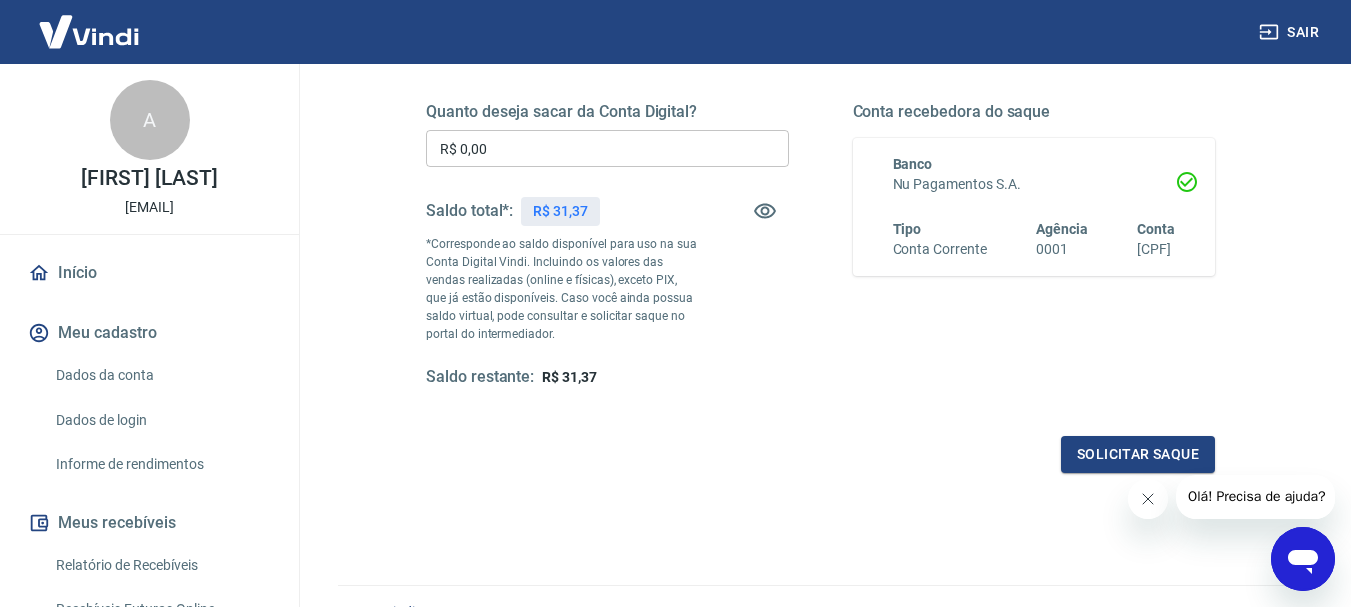 click on "Meus recebíveis" at bounding box center [149, 523] 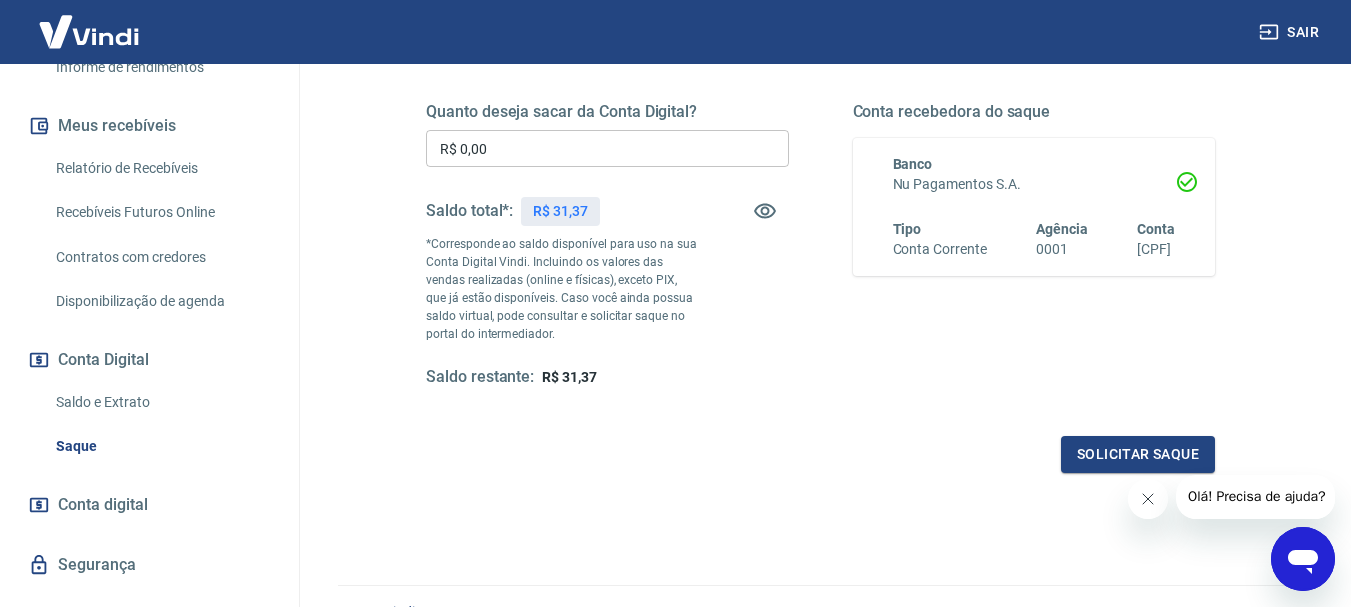 scroll, scrollTop: 400, scrollLeft: 0, axis: vertical 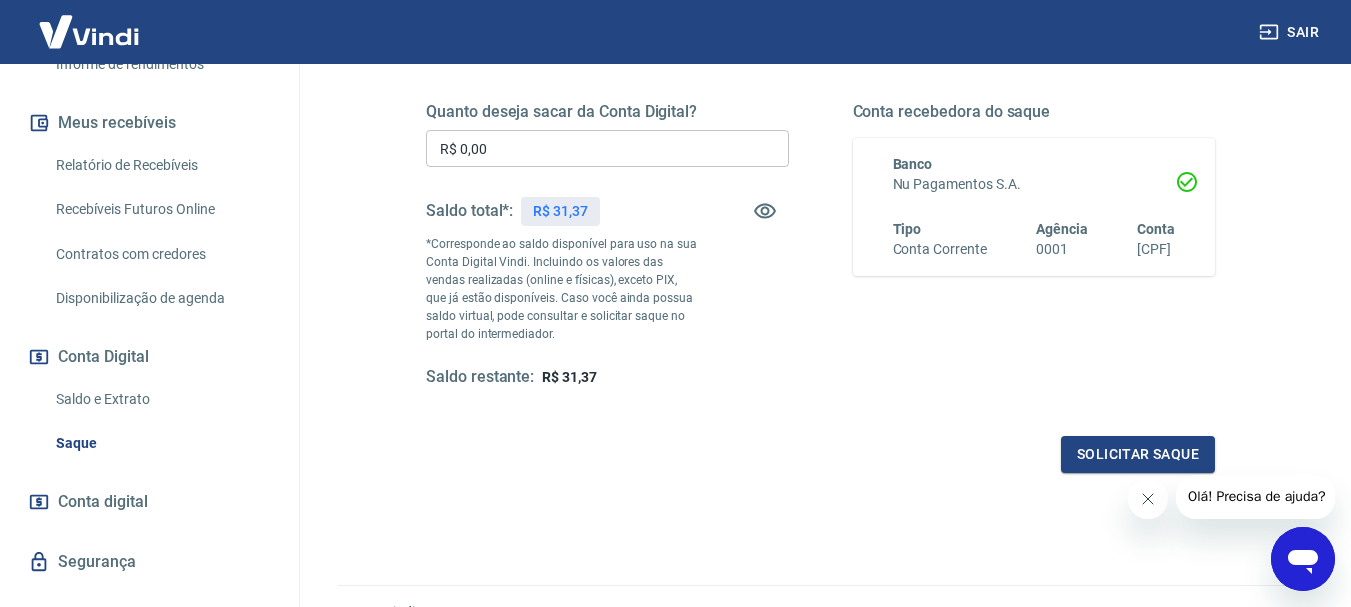 click on "Conta digital" at bounding box center [149, 502] 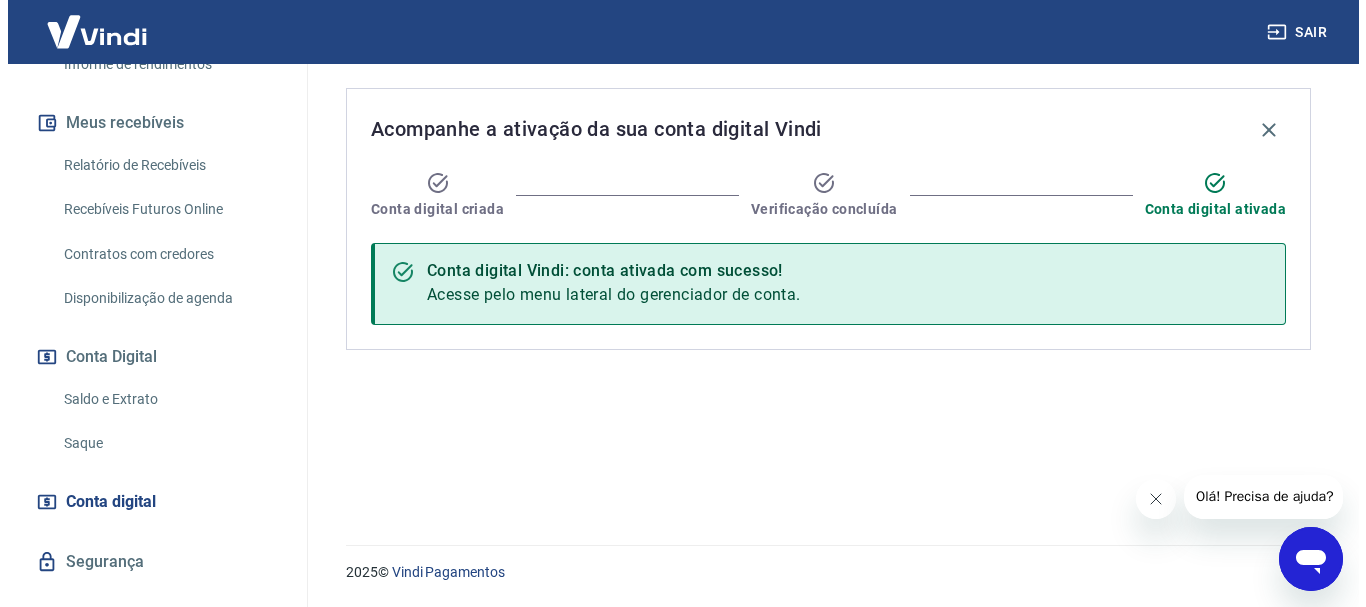 scroll, scrollTop: 0, scrollLeft: 0, axis: both 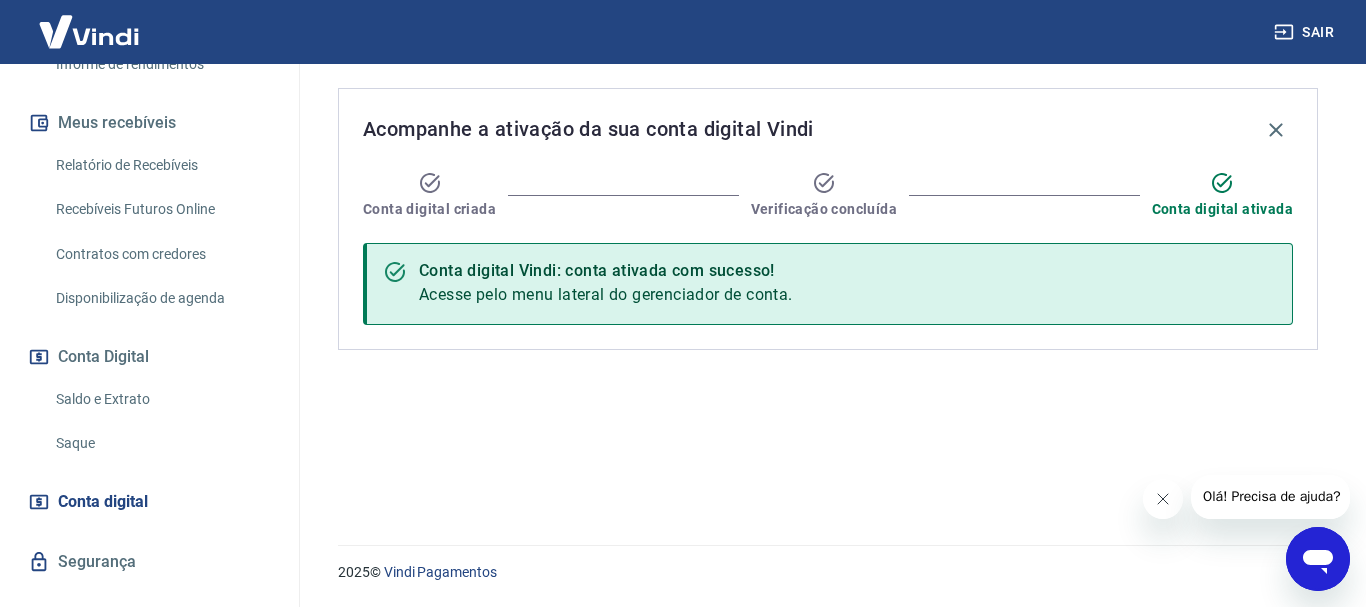 click on "Acompanhe a ativação da sua conta digital Vindi Conta digital criada Verificação concluída Conta digital ativada Conta digital Vindi: conta ativada com sucesso! Acesse pelo menu lateral do gerenciador de conta." at bounding box center [828, 292] 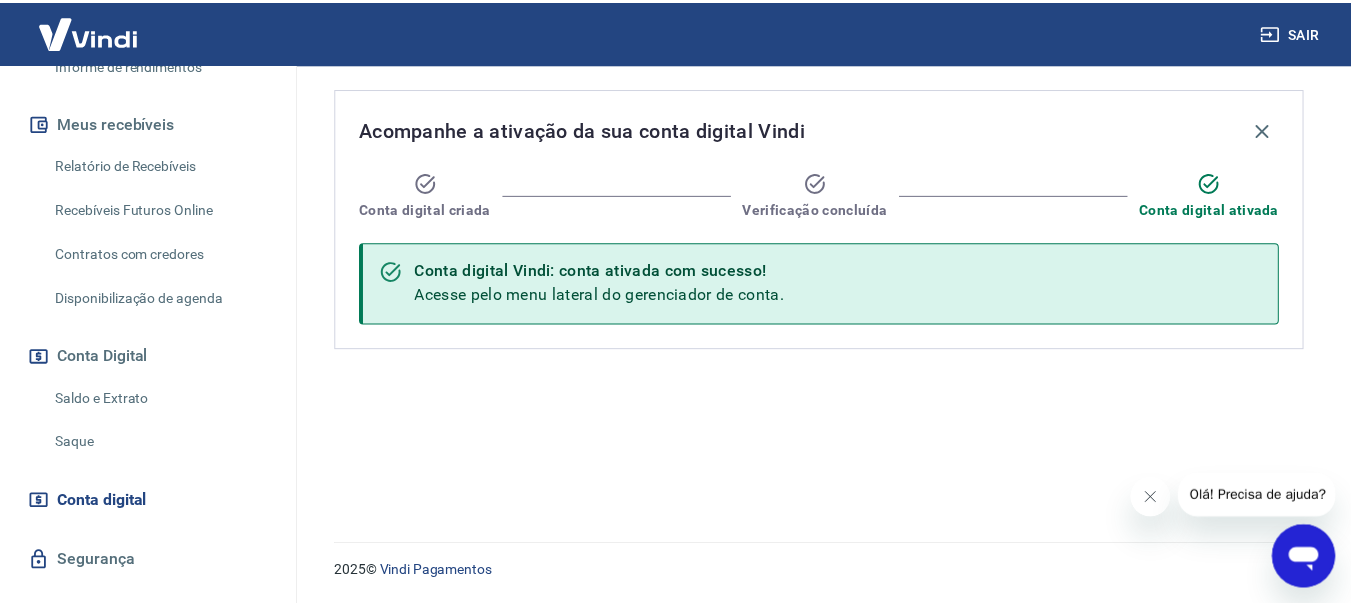scroll, scrollTop: 437, scrollLeft: 0, axis: vertical 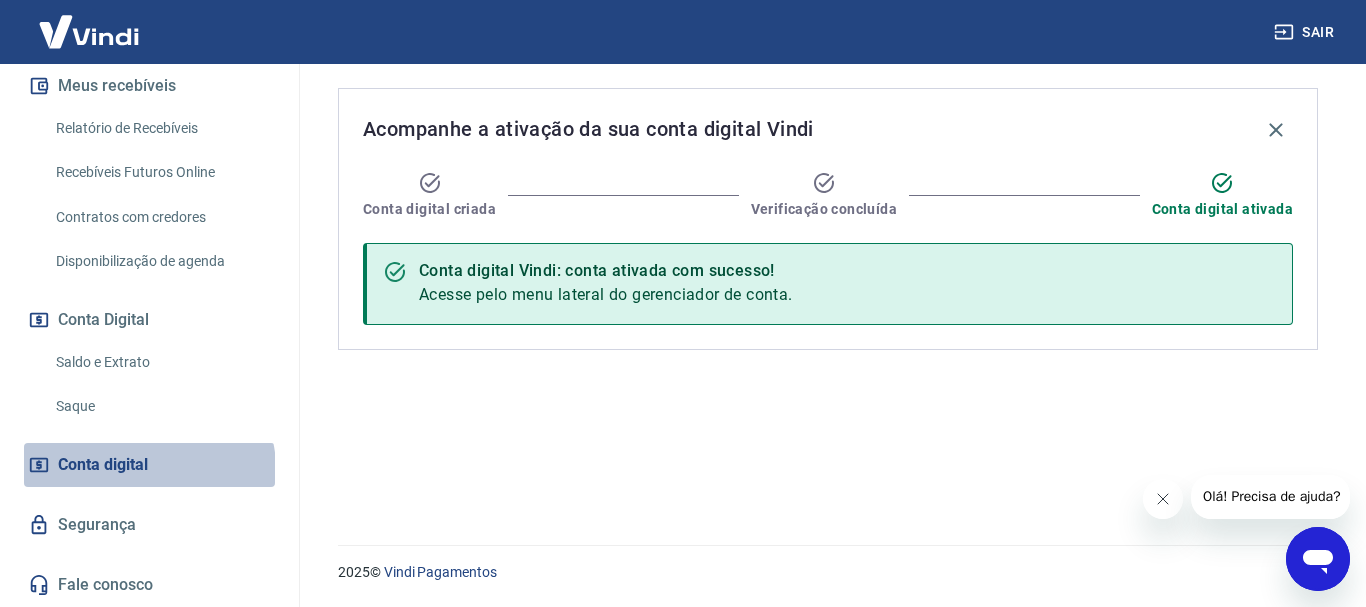 click on "Conta digital" at bounding box center (103, 465) 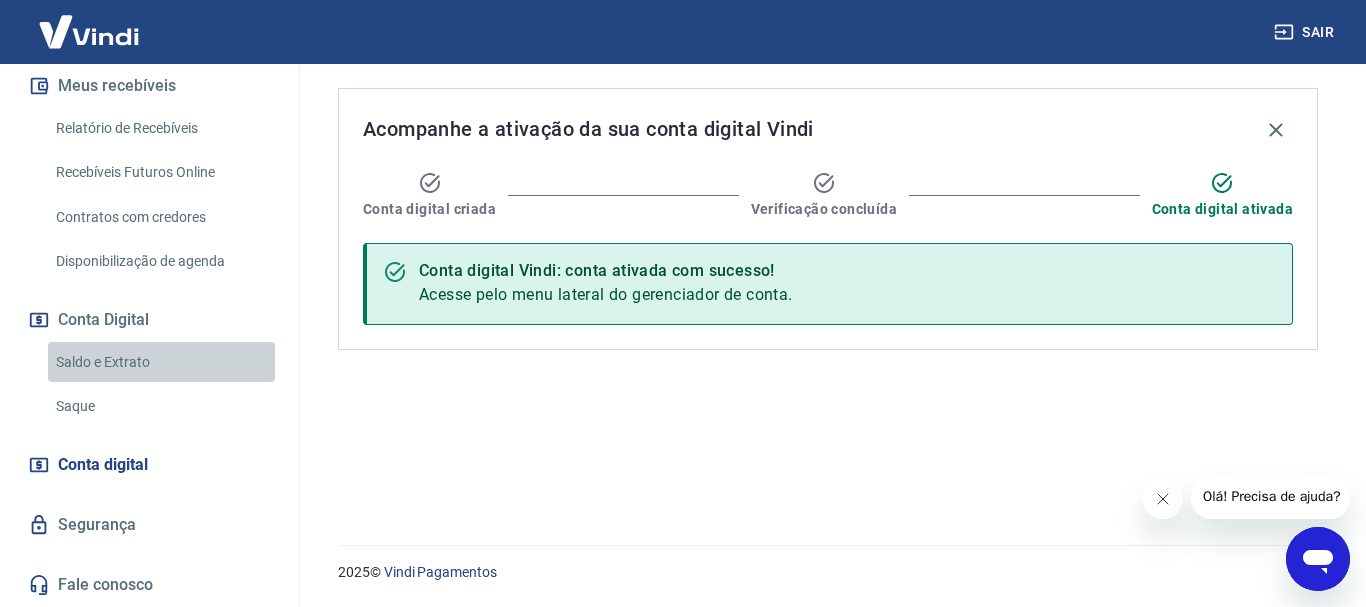 click on "Saldo e Extrato" at bounding box center (161, 362) 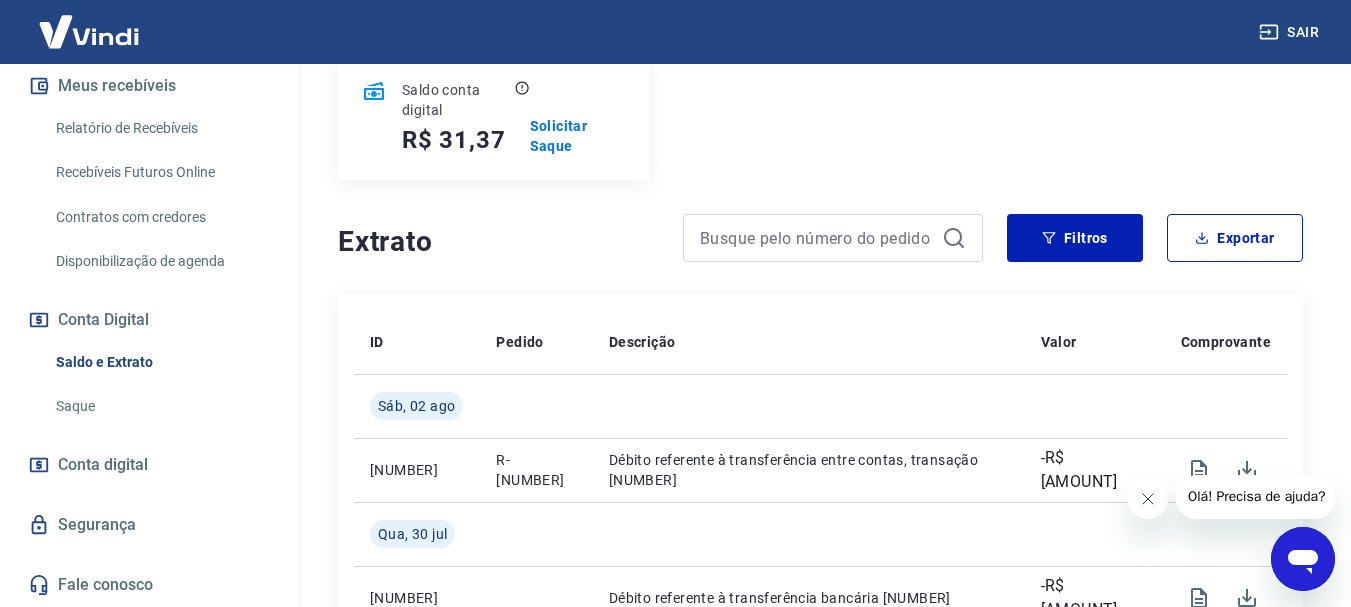 scroll, scrollTop: 200, scrollLeft: 0, axis: vertical 